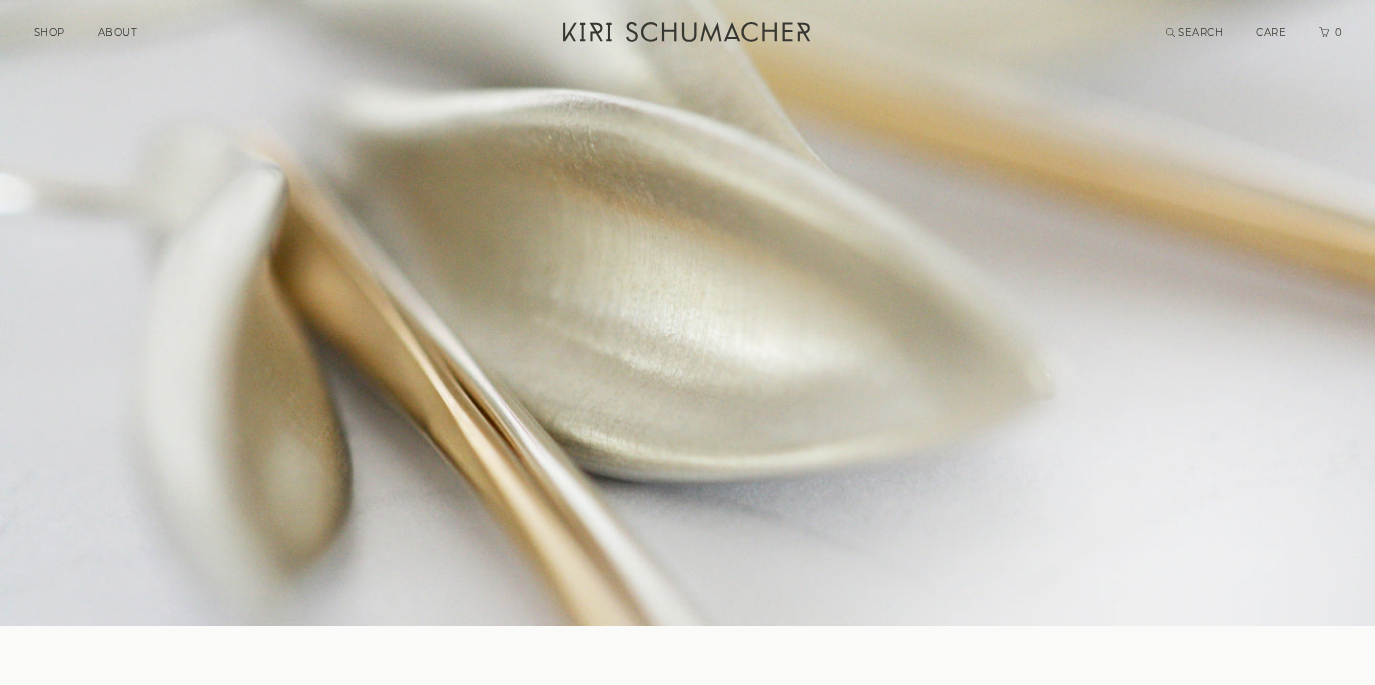 scroll, scrollTop: 0, scrollLeft: 0, axis: both 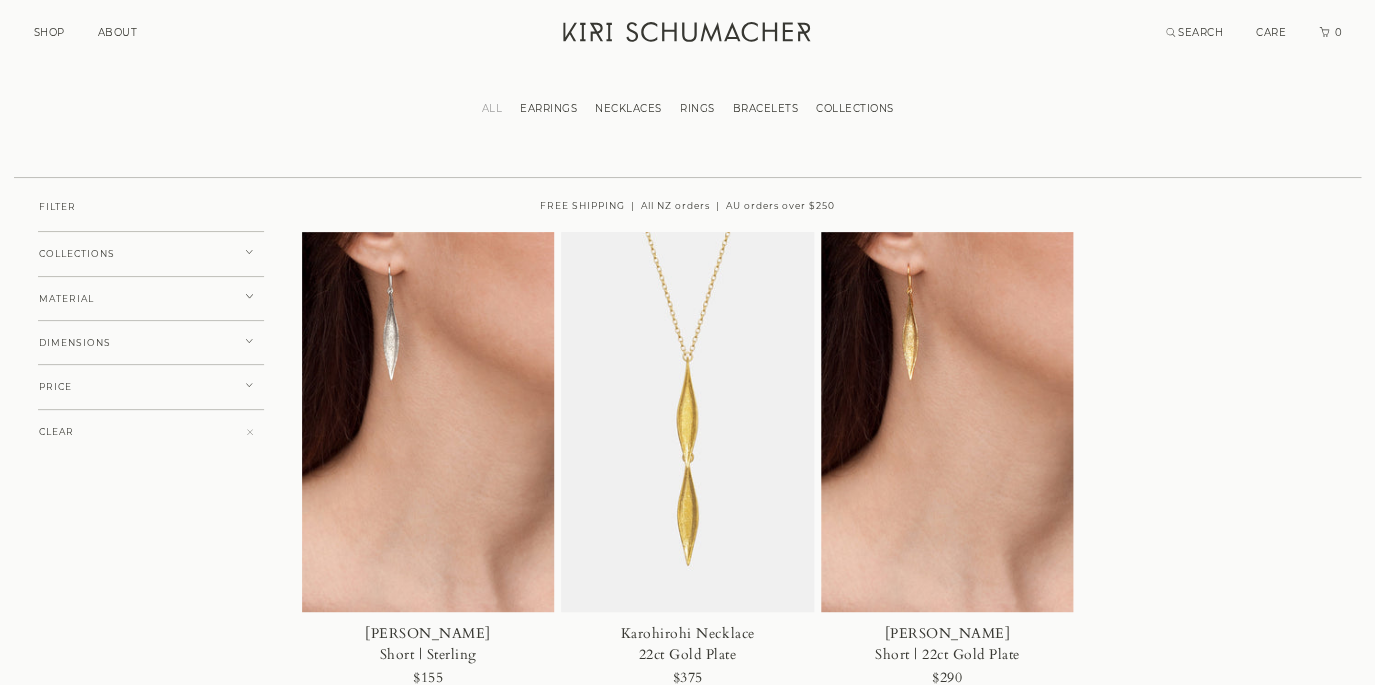 click 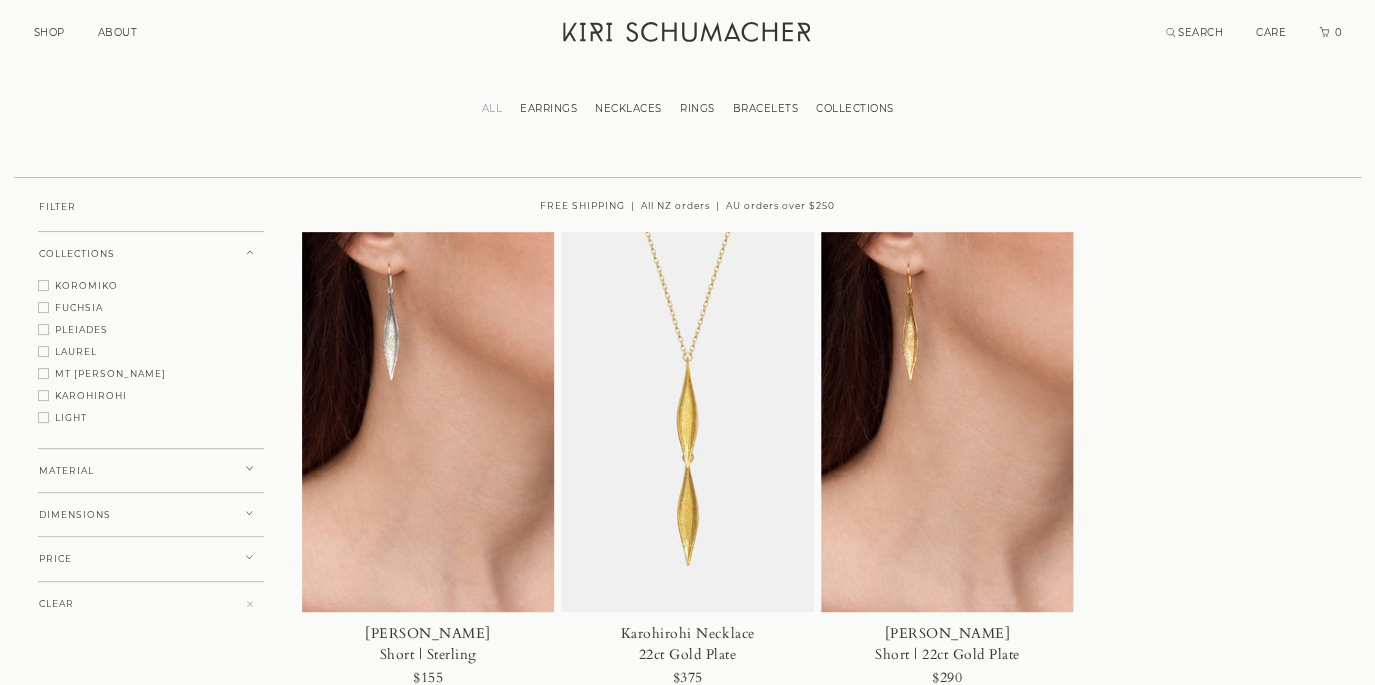 click on "PLEIADES" at bounding box center [81, 329] 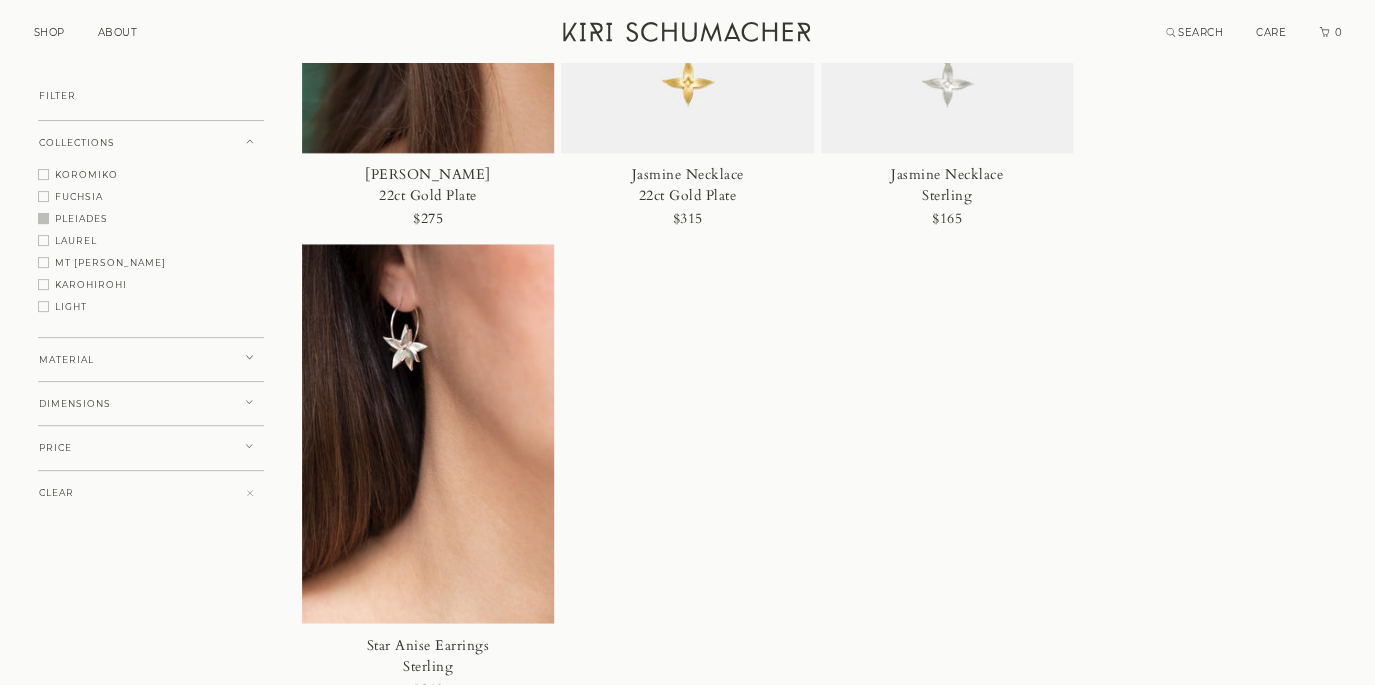 scroll, scrollTop: 511, scrollLeft: 0, axis: vertical 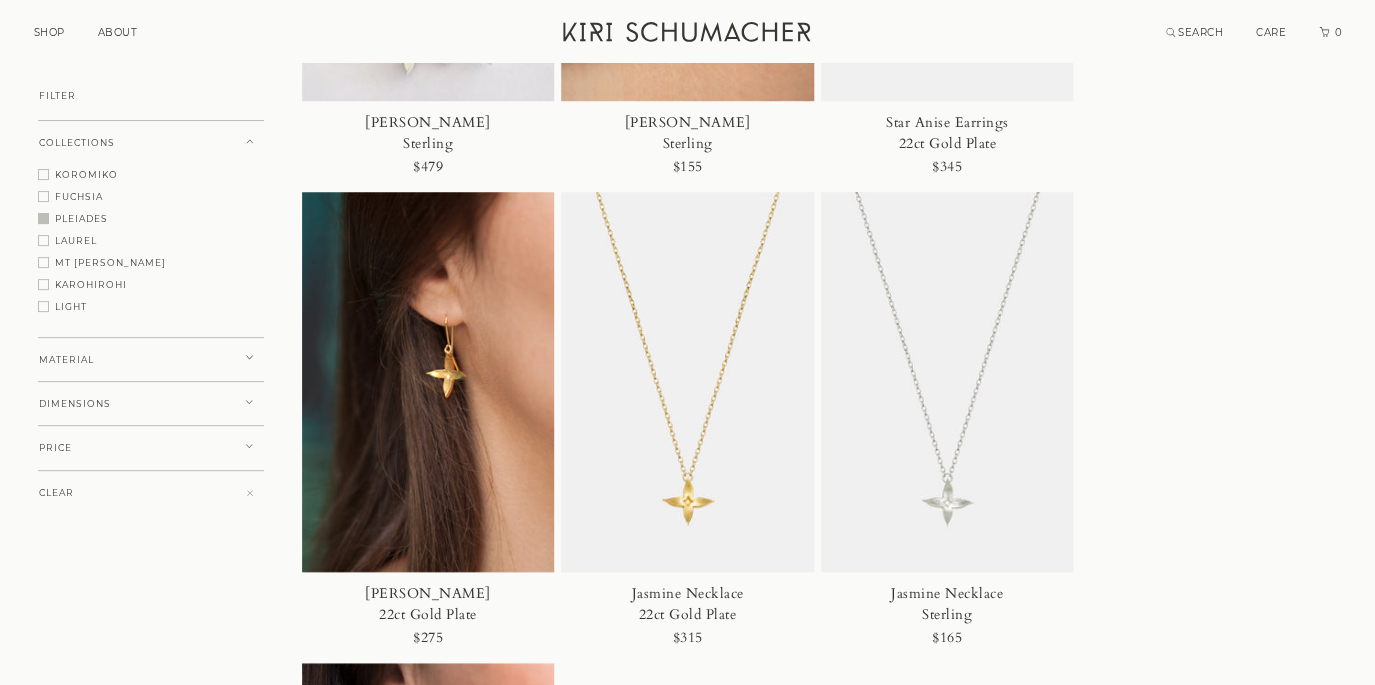 click at bounding box center (428, 382) 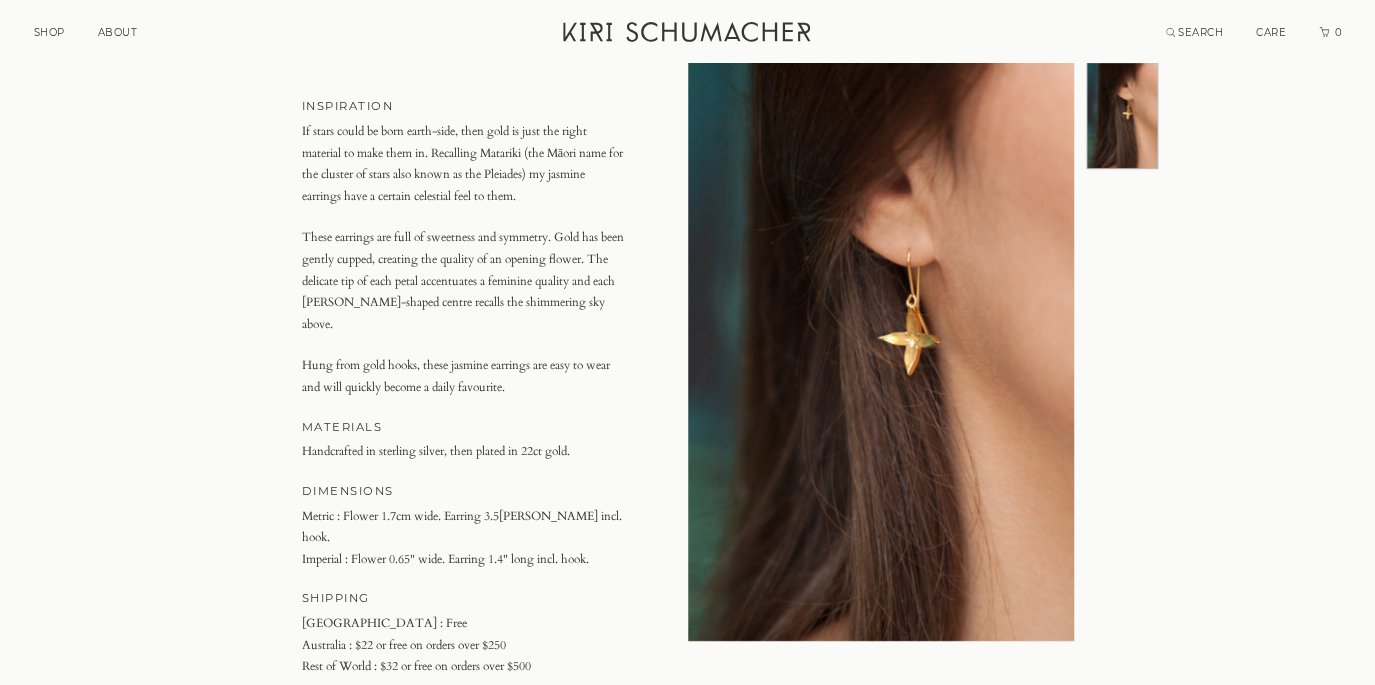 scroll, scrollTop: 285, scrollLeft: 0, axis: vertical 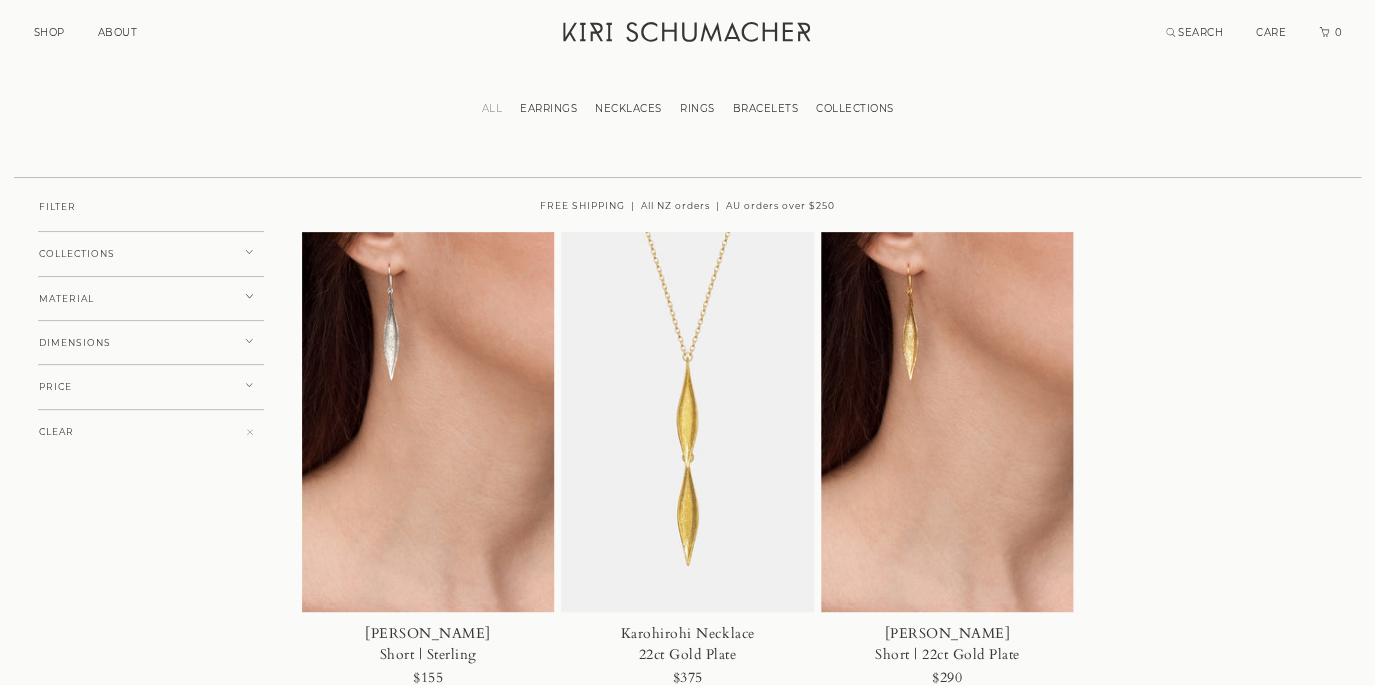 click on "COLLECTIONS" at bounding box center [151, 254] 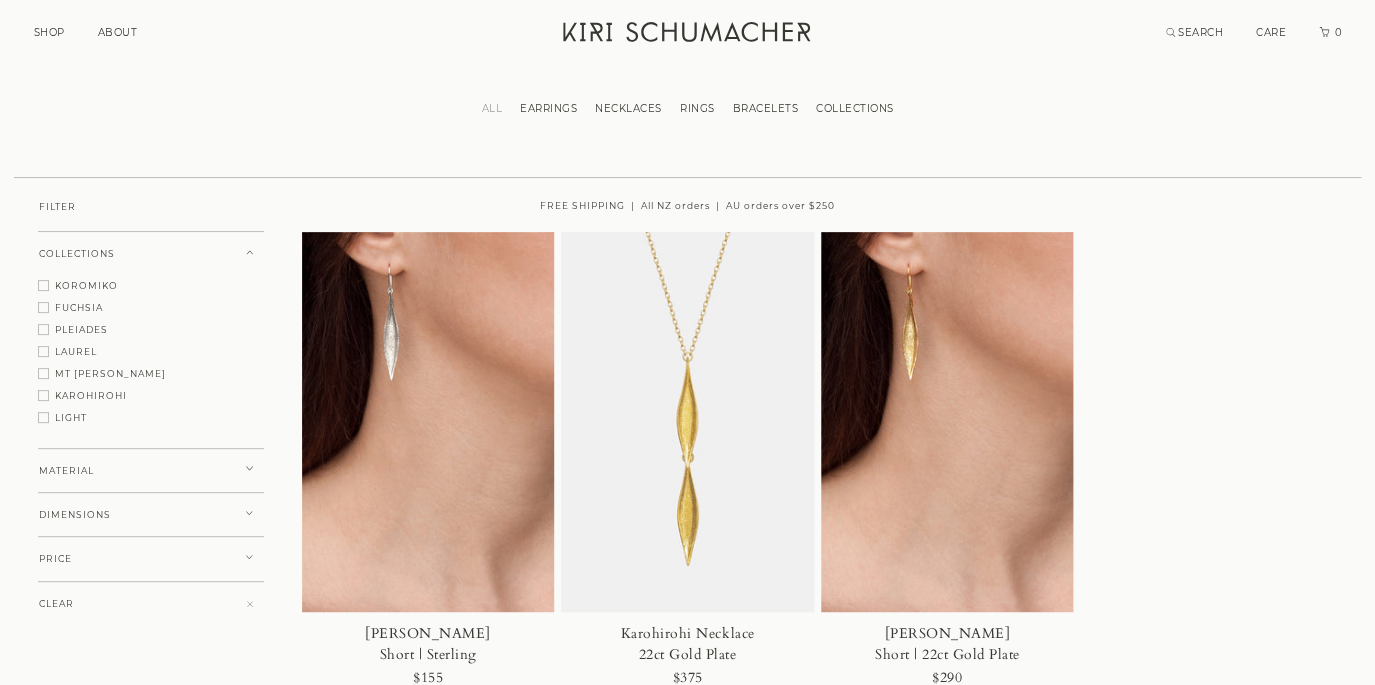 click on "LIGHT" at bounding box center [71, 417] 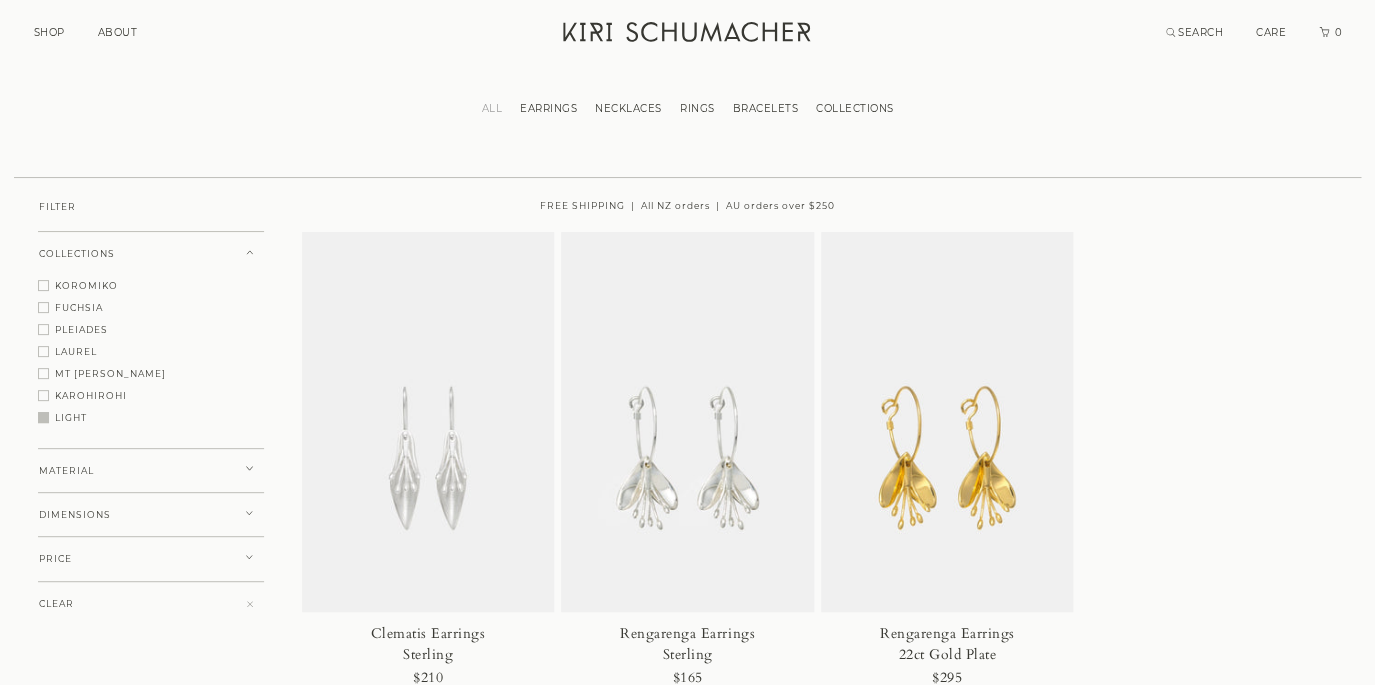 click on "LIGHT" at bounding box center [71, 417] 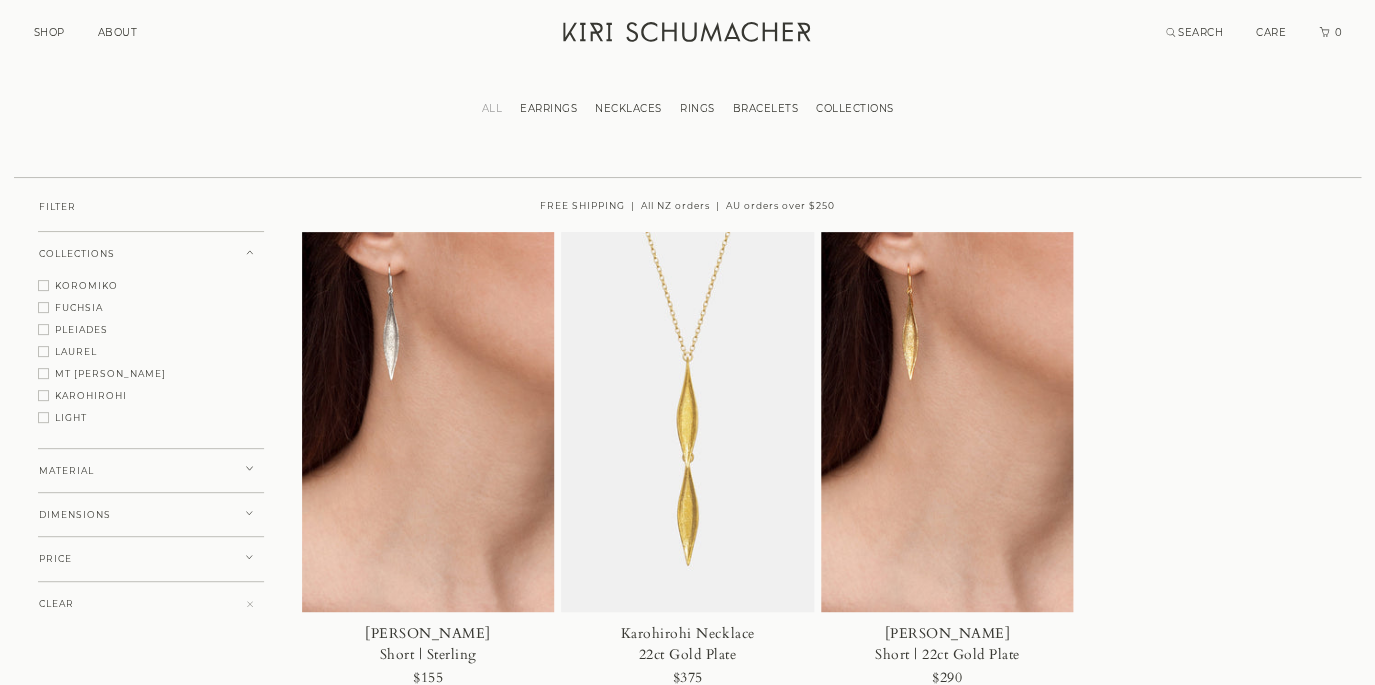 click 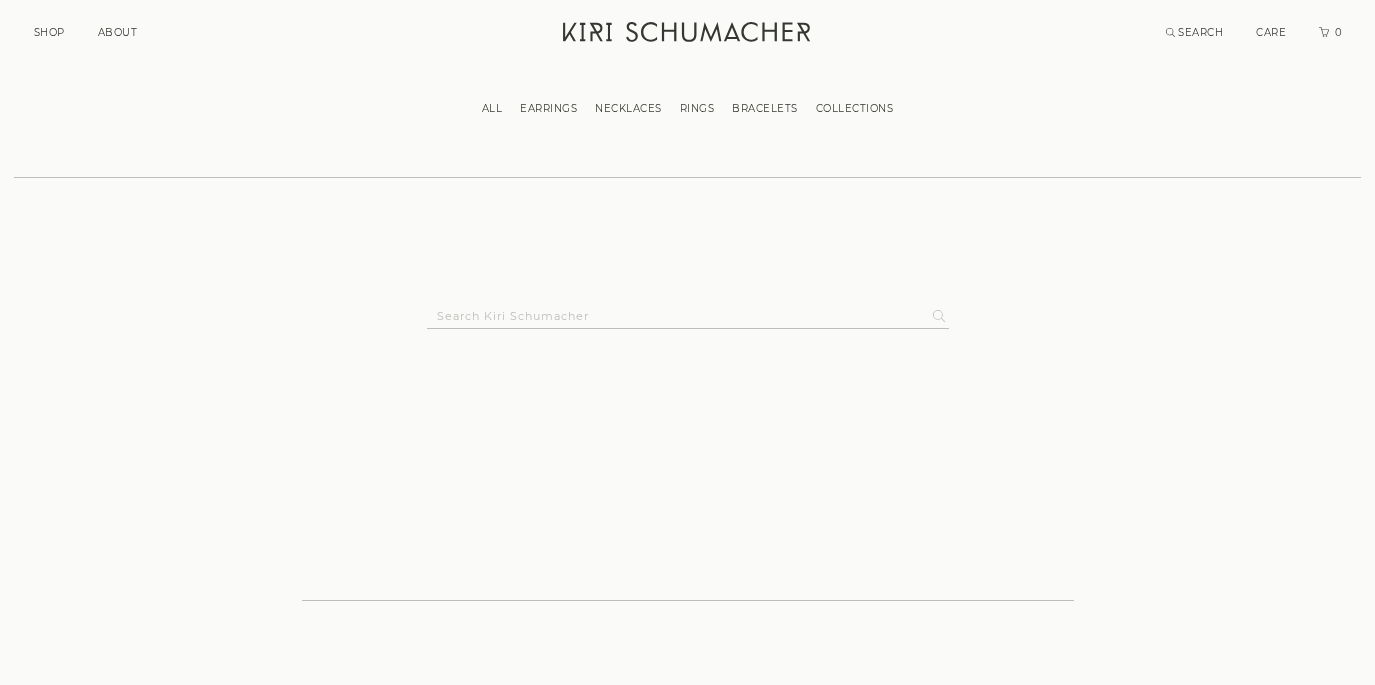 scroll, scrollTop: 0, scrollLeft: 0, axis: both 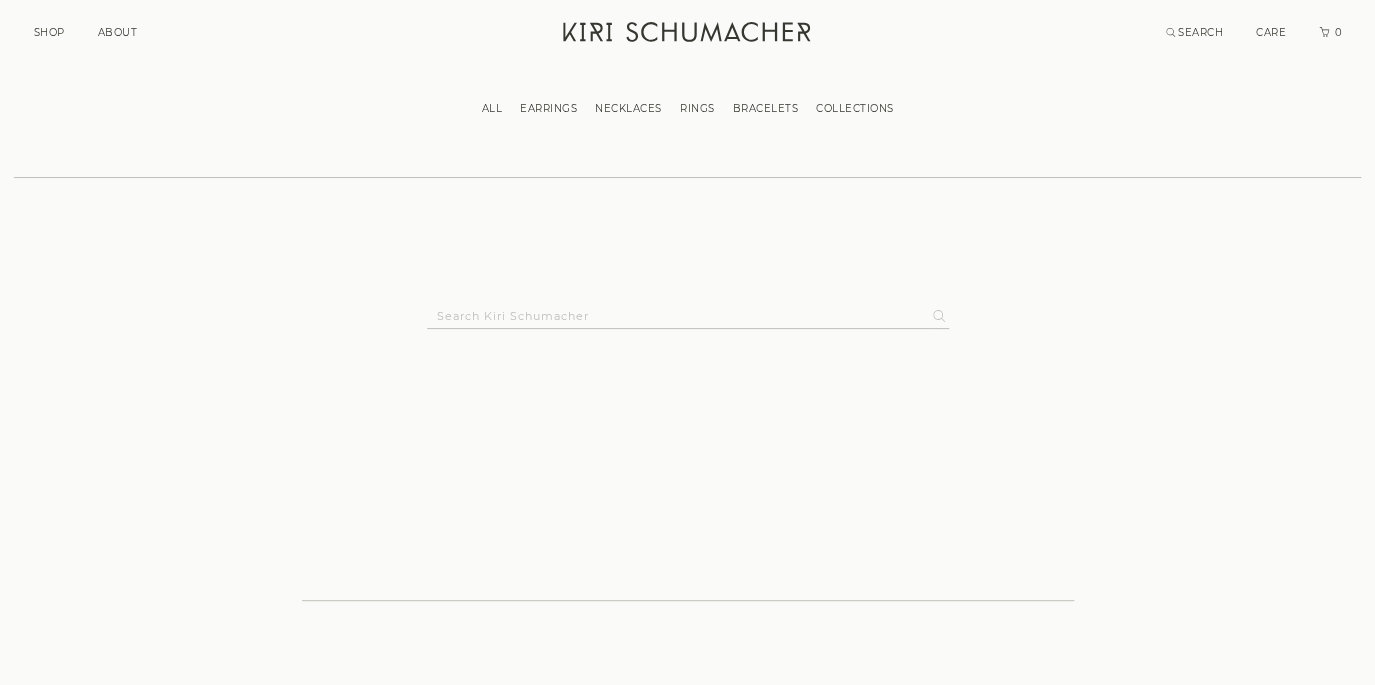 click at bounding box center (680, 316) 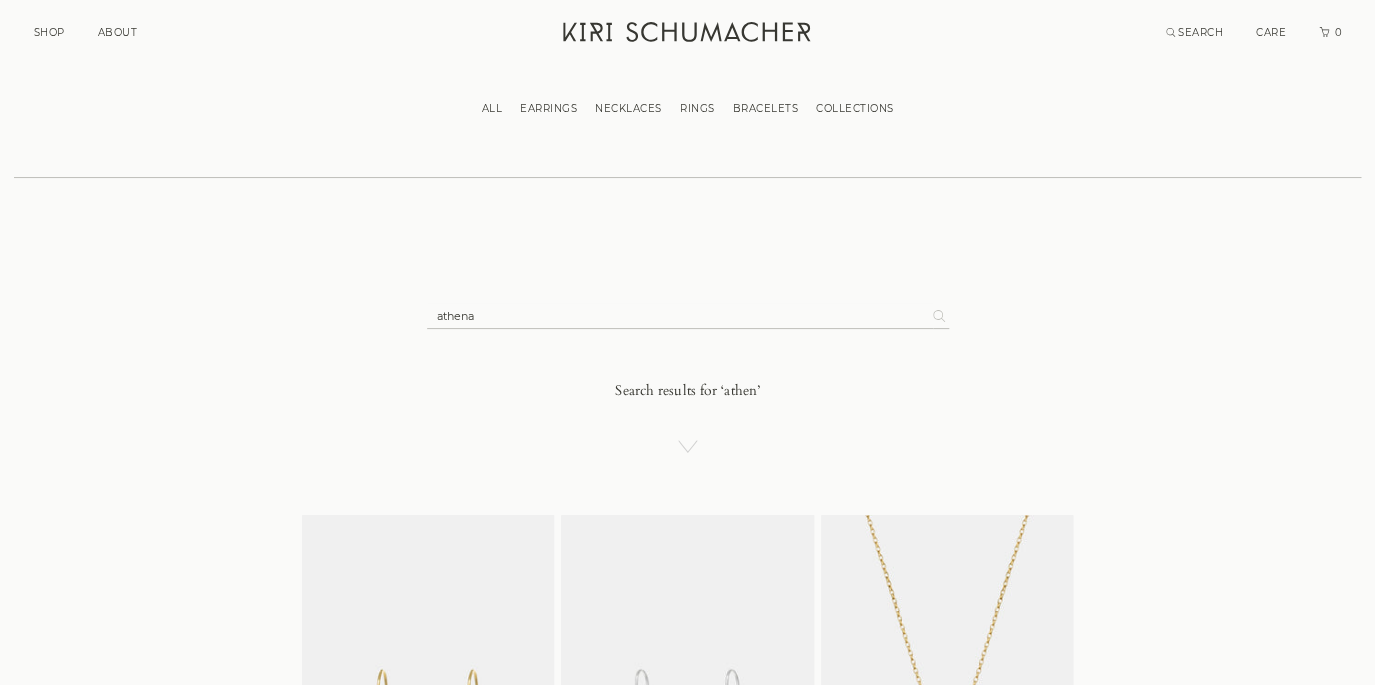 type on "athena" 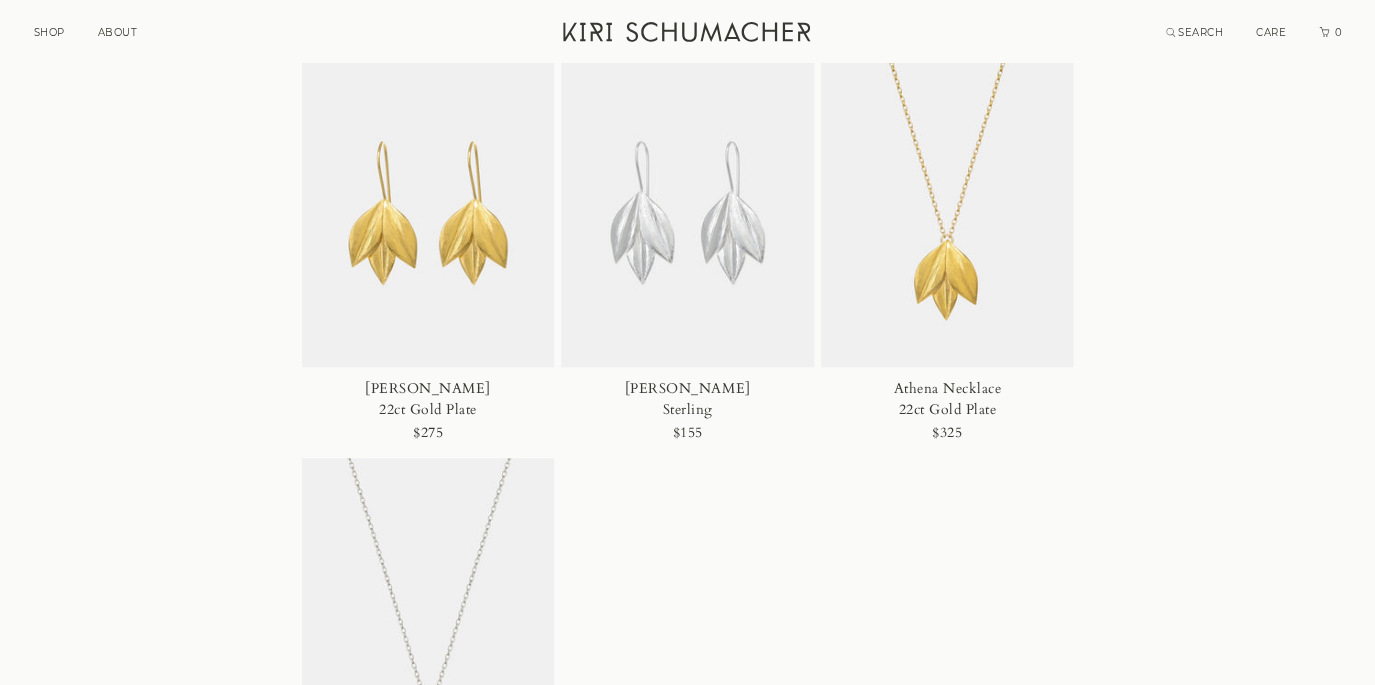 scroll, scrollTop: 542, scrollLeft: 0, axis: vertical 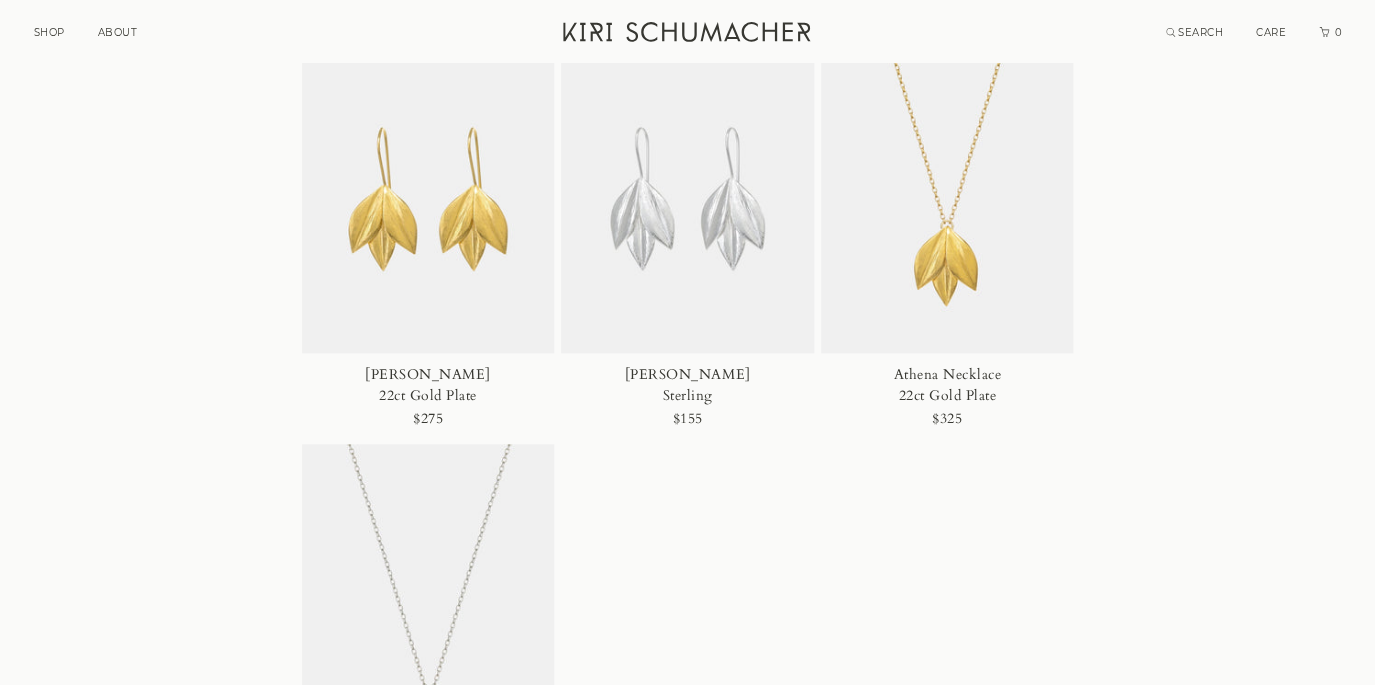 click at bounding box center [428, 163] 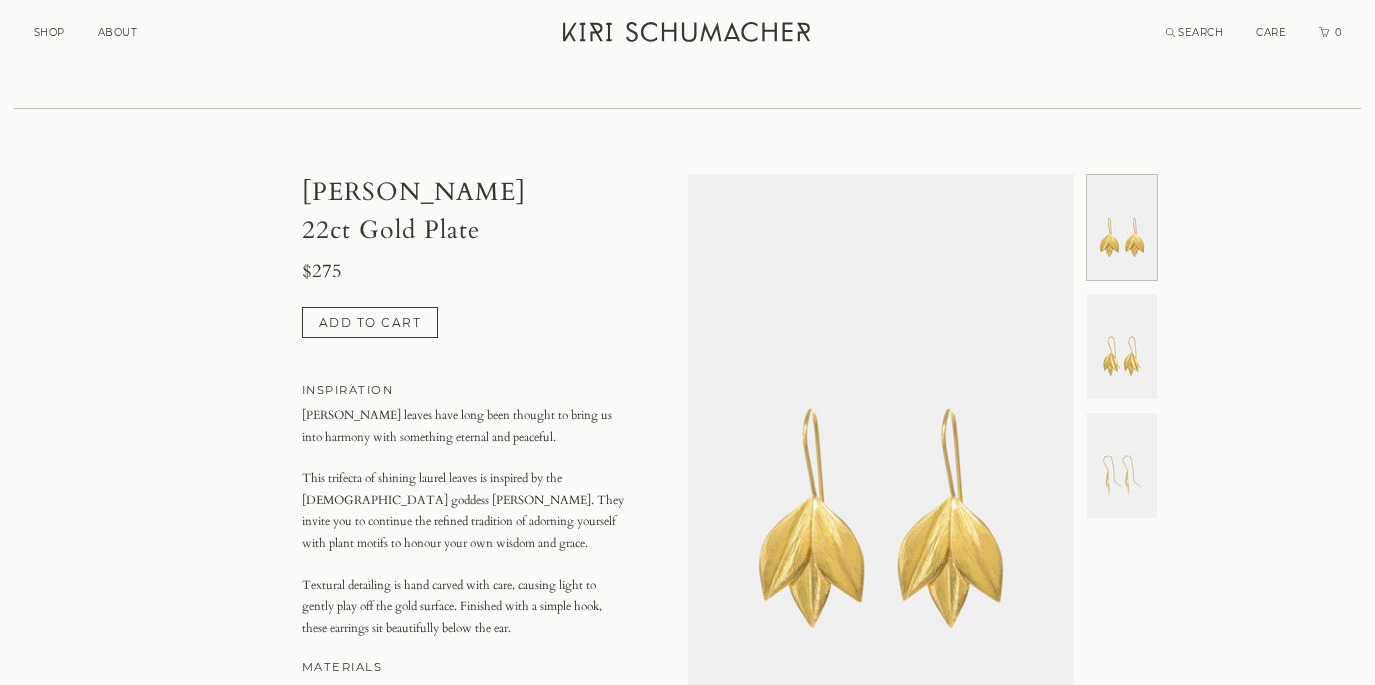 scroll, scrollTop: 0, scrollLeft: 0, axis: both 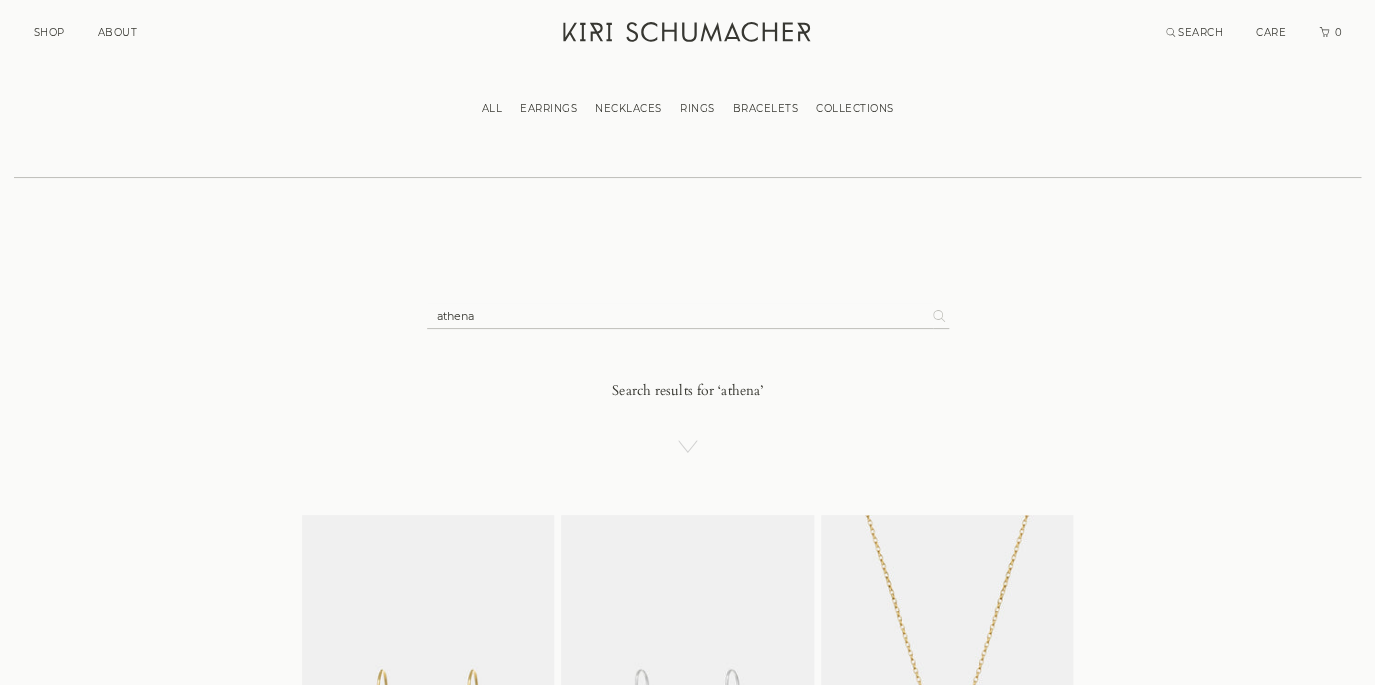click on "EARRINGS" at bounding box center [548, 108] 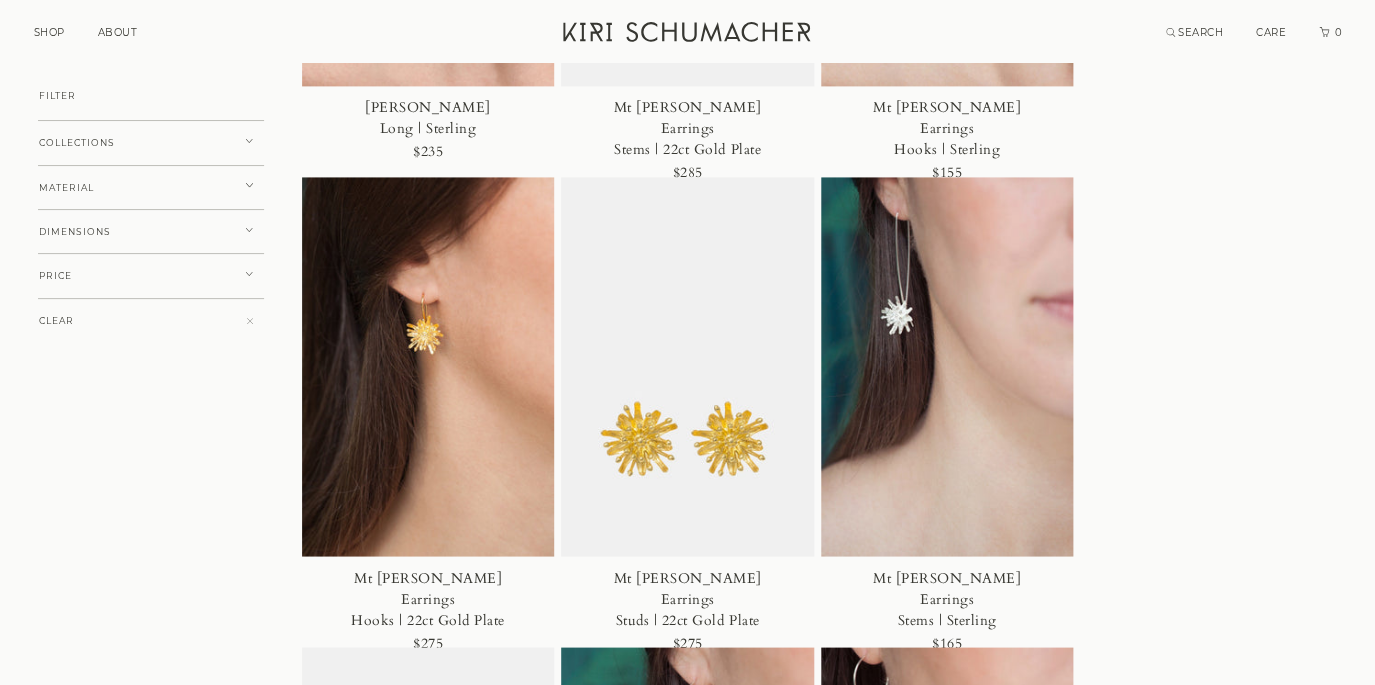 scroll, scrollTop: 1006, scrollLeft: 0, axis: vertical 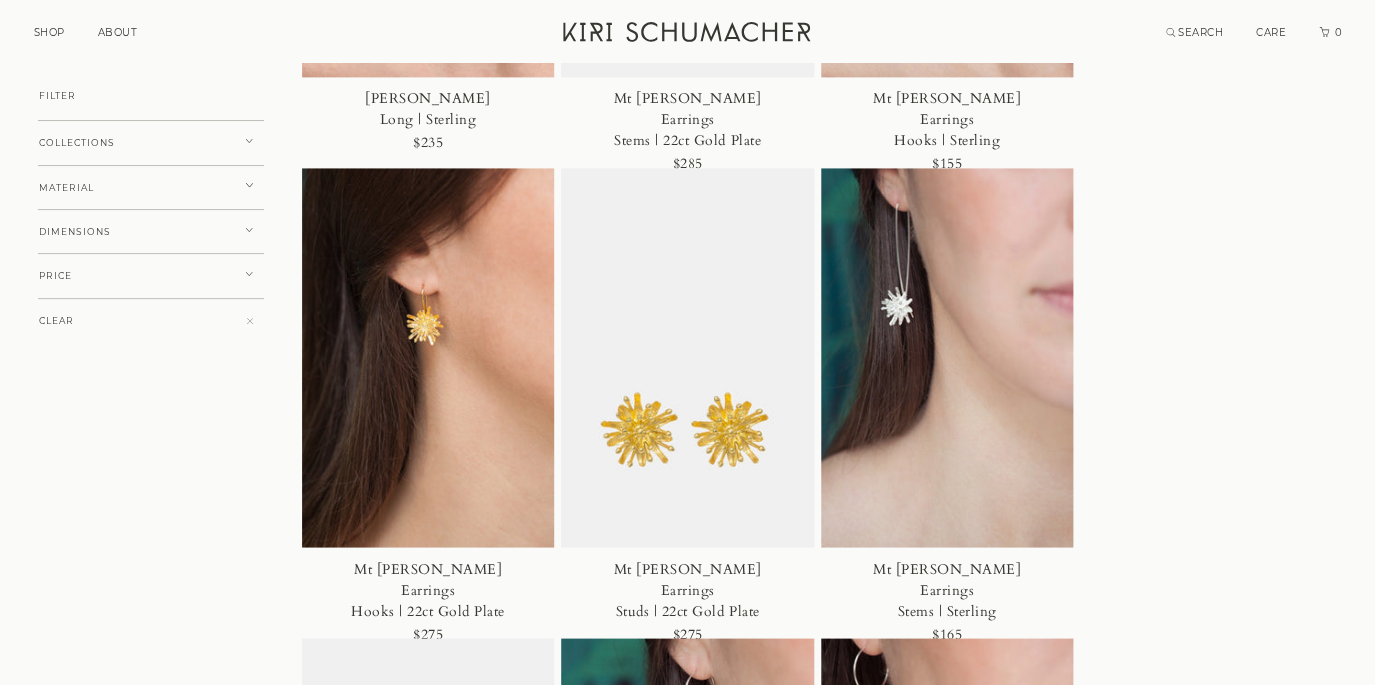 click at bounding box center [687, 358] 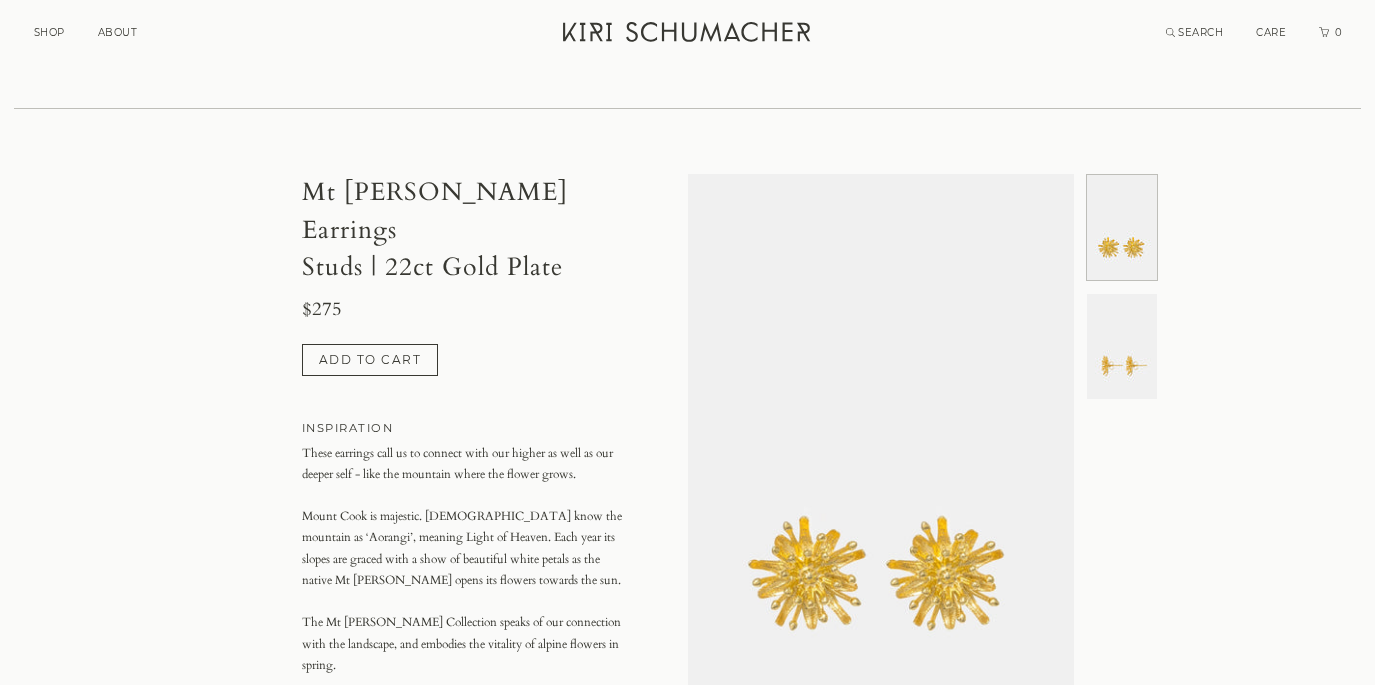 scroll, scrollTop: 497, scrollLeft: 0, axis: vertical 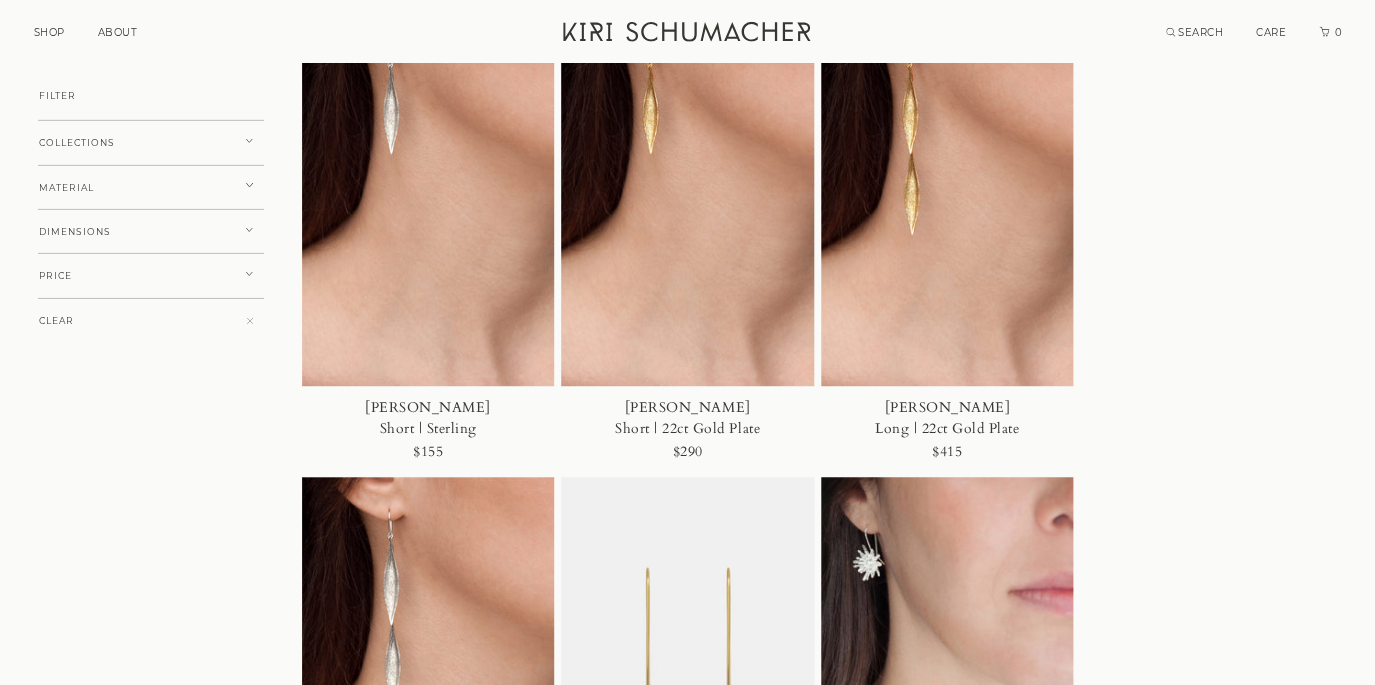 click at bounding box center [947, 196] 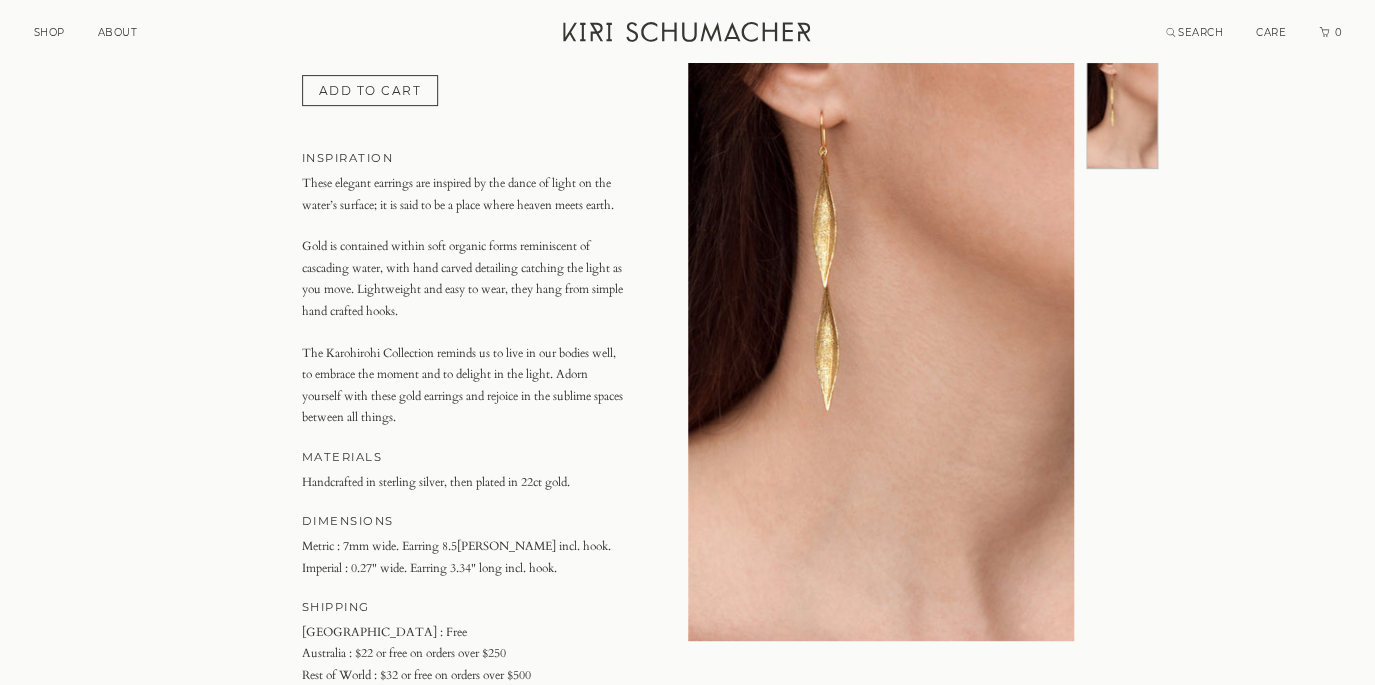scroll, scrollTop: 216, scrollLeft: 0, axis: vertical 